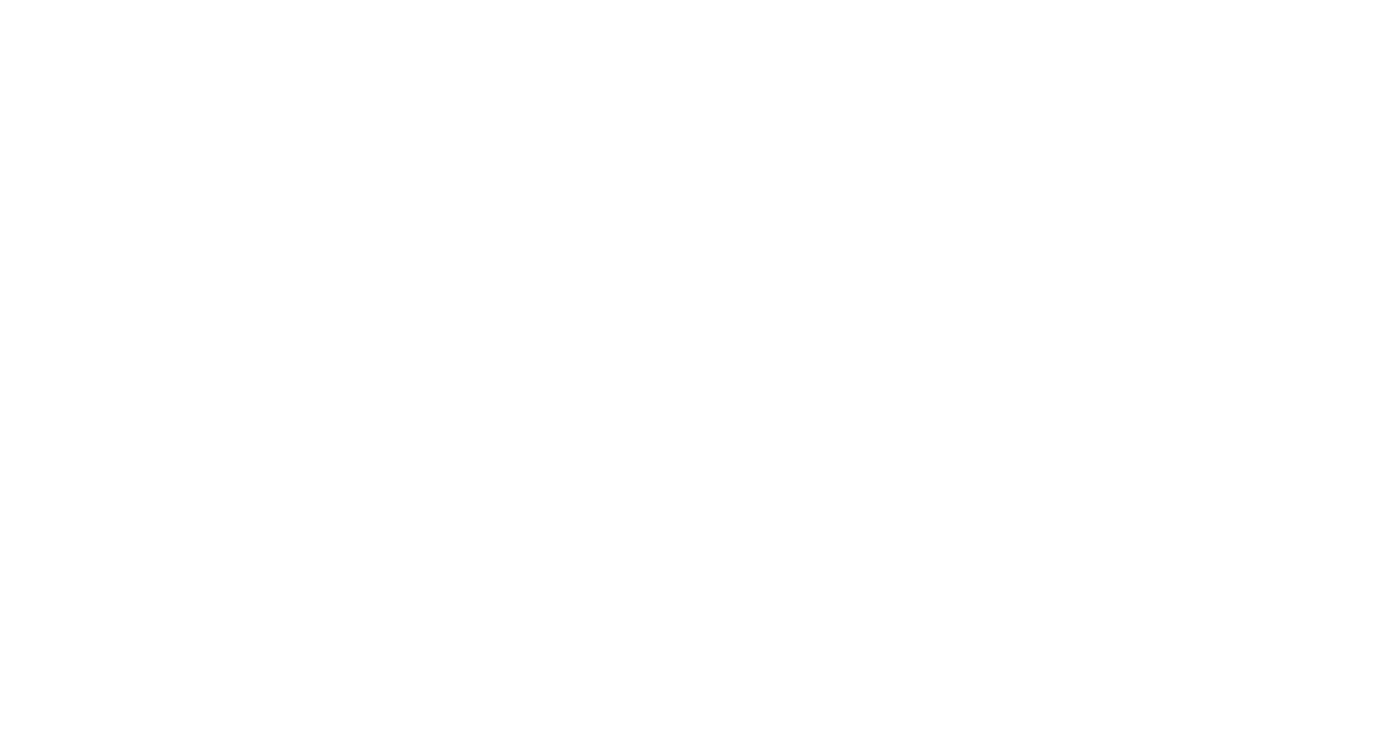 scroll, scrollTop: 0, scrollLeft: 0, axis: both 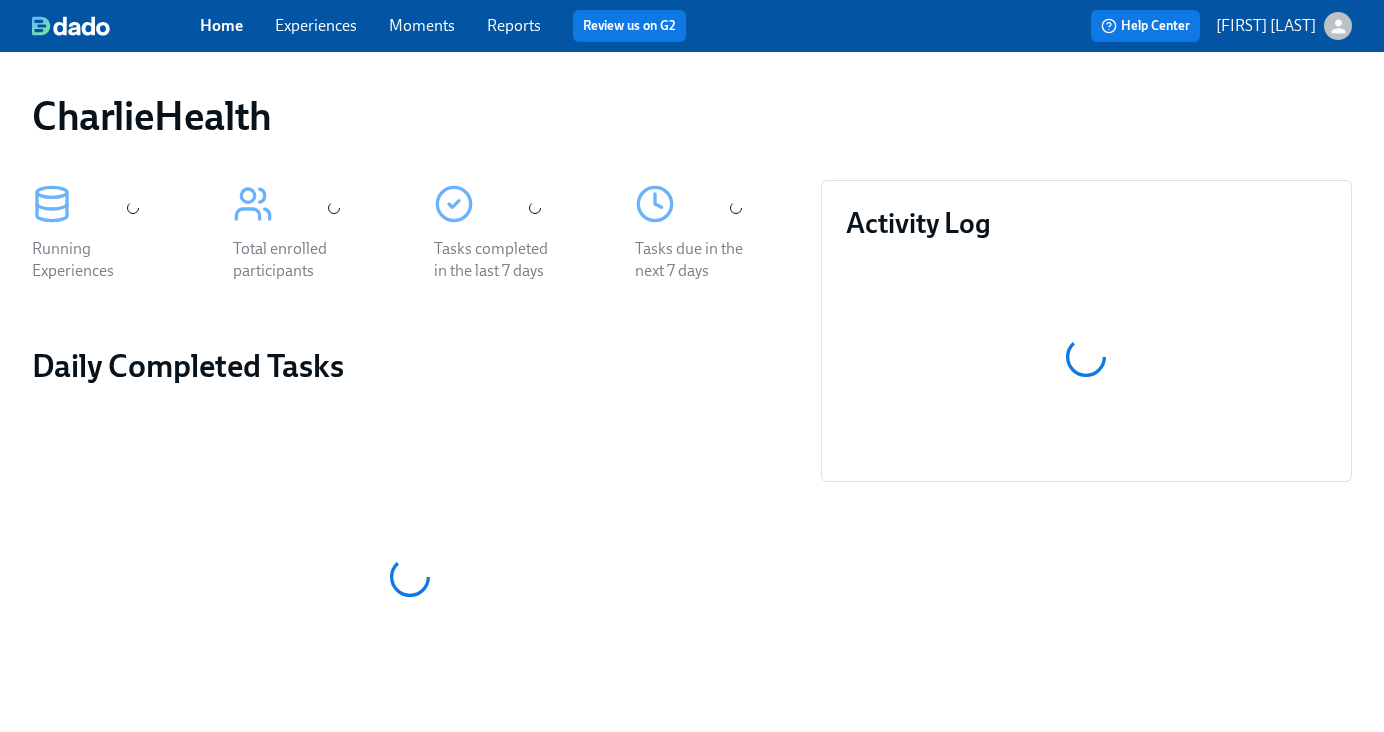 click on "Experiences" at bounding box center (316, 25) 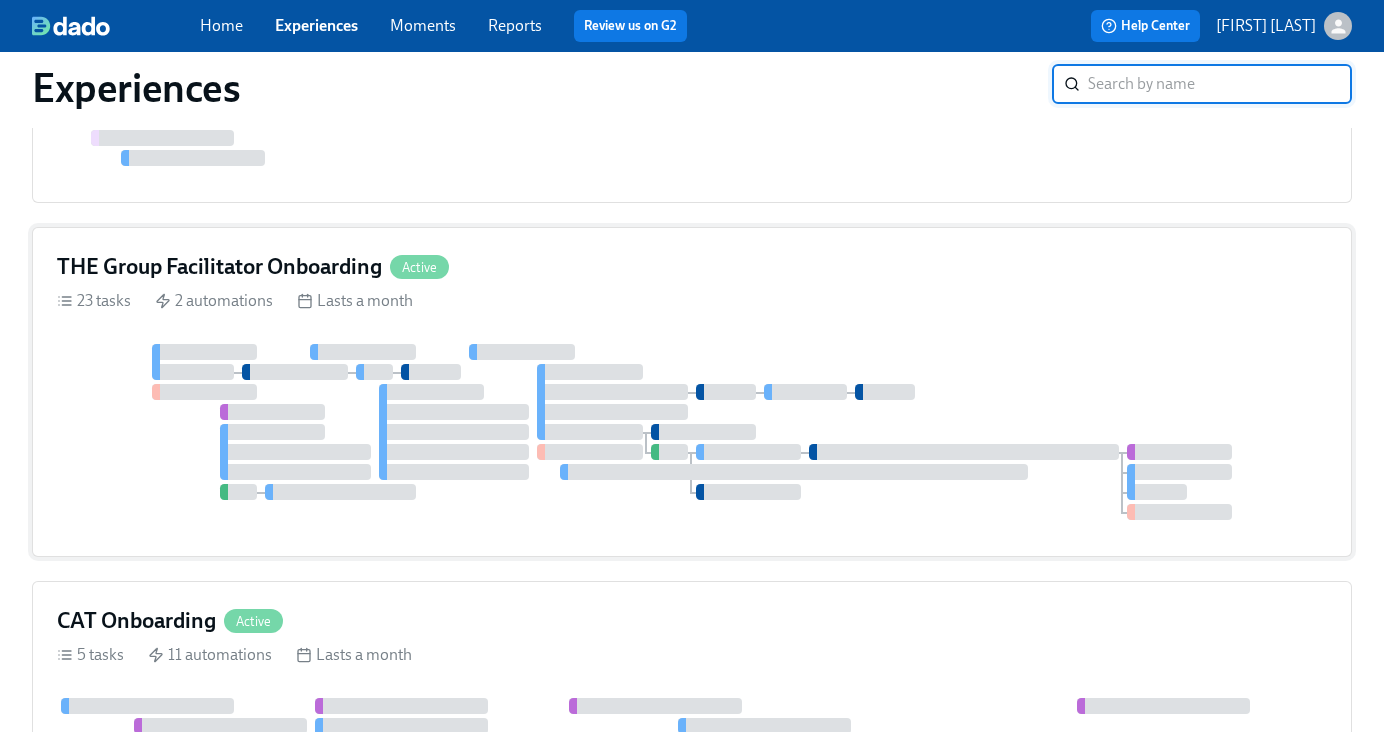 scroll, scrollTop: 1685, scrollLeft: 0, axis: vertical 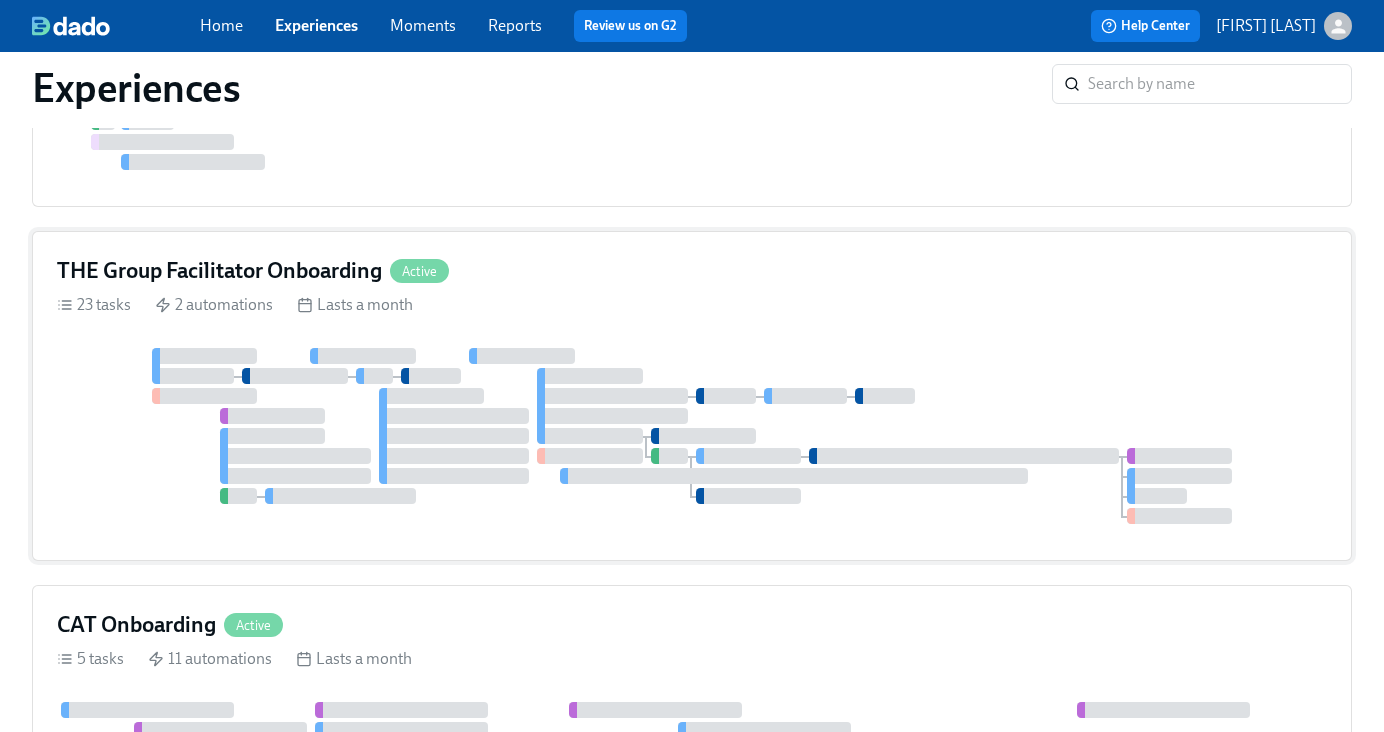 click on "THE Group Facilitator Onboarding" at bounding box center [219, 271] 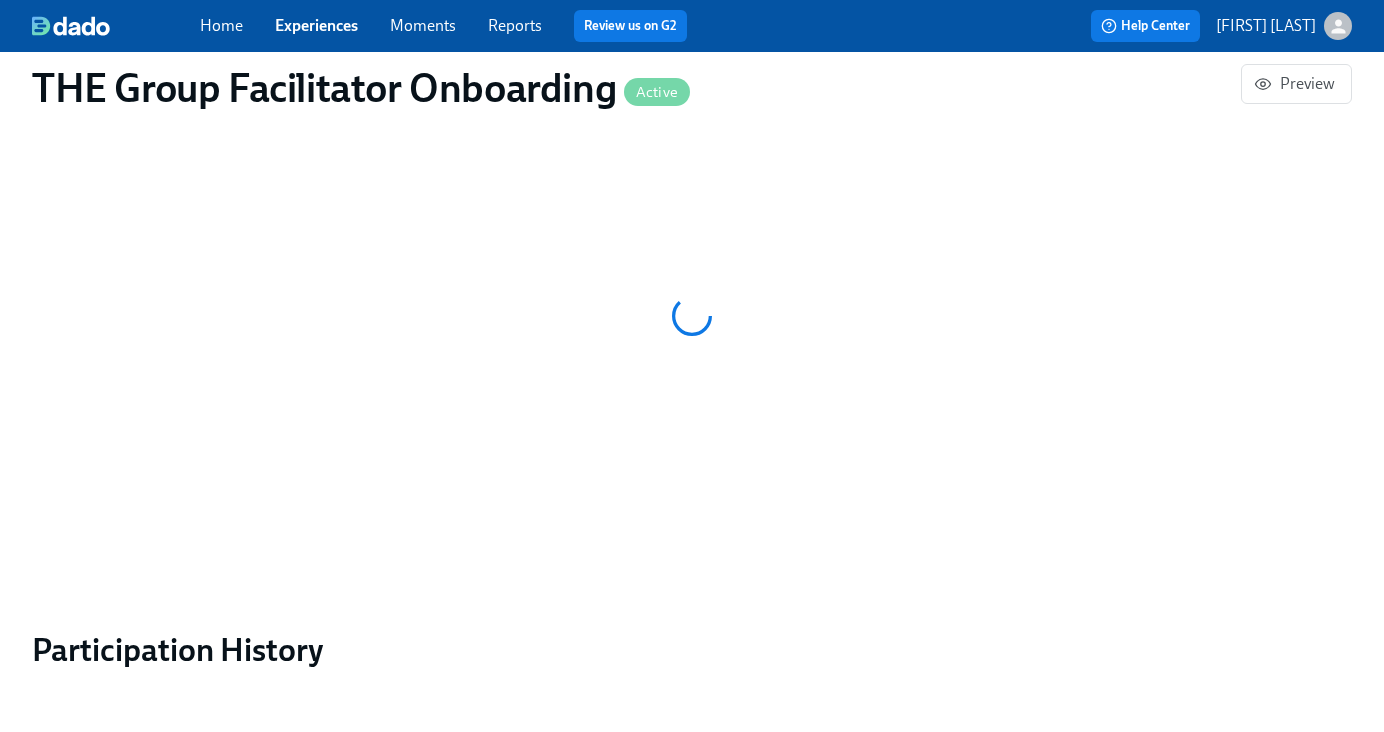 scroll, scrollTop: 2102, scrollLeft: 0, axis: vertical 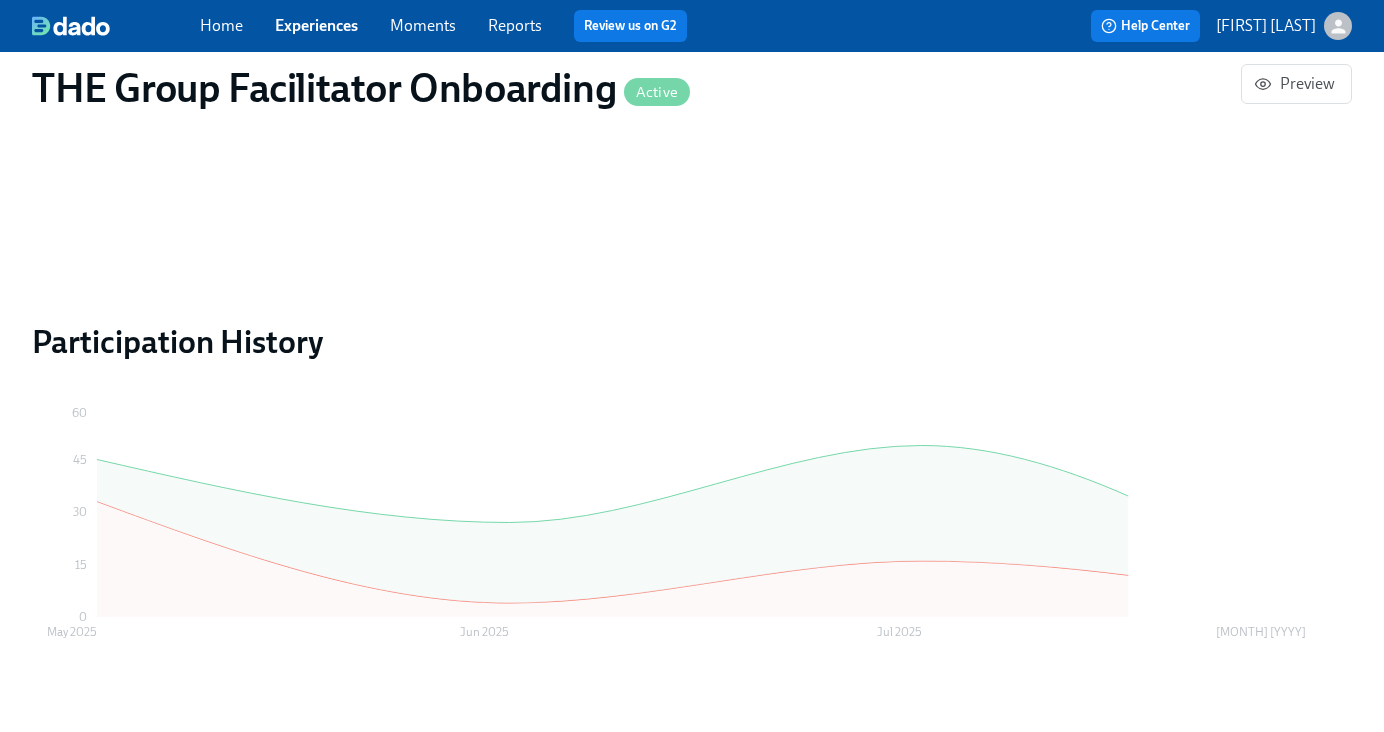 click on "Home Experiences Moments Reports Review us on G2 Help Center [FIRST] [LAST]" at bounding box center [692, 26] 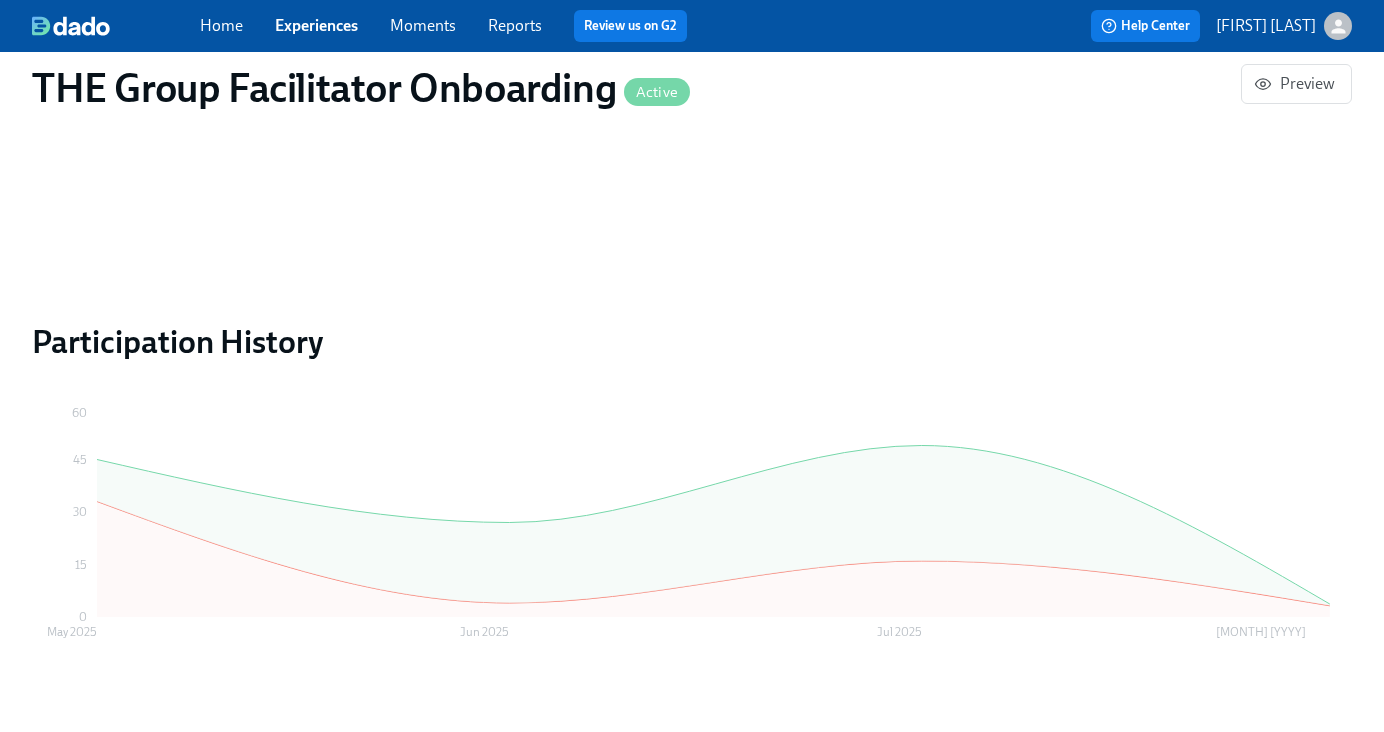 click on "Home" at bounding box center [221, 25] 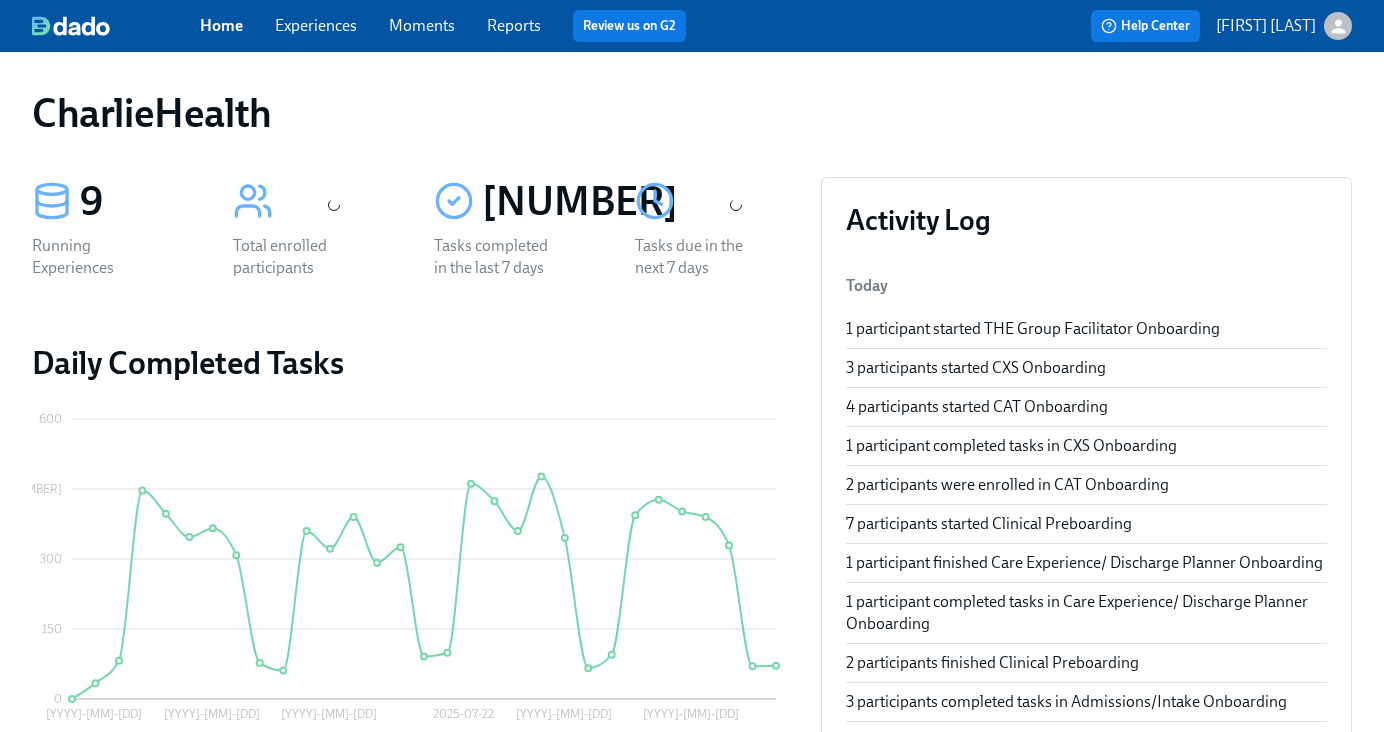 scroll, scrollTop: 0, scrollLeft: 0, axis: both 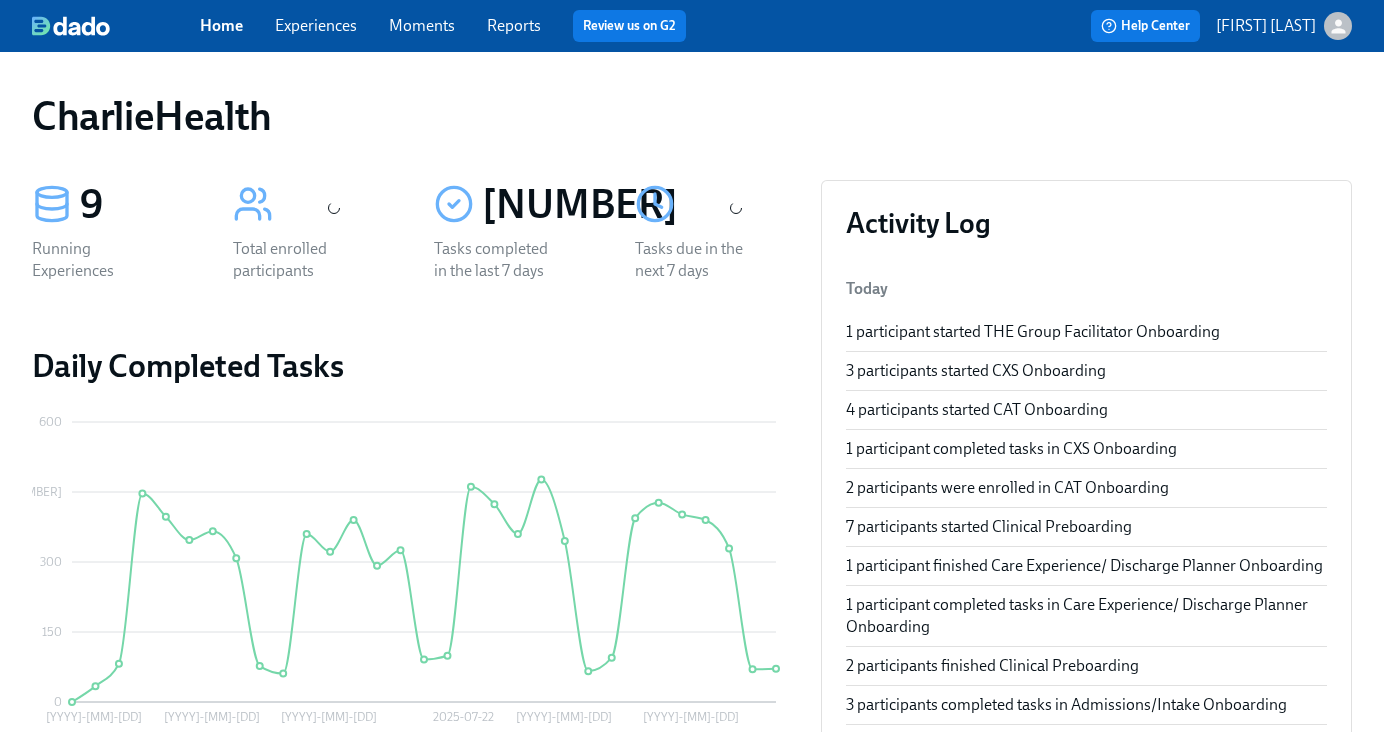 click on "Experiences" at bounding box center (316, 26) 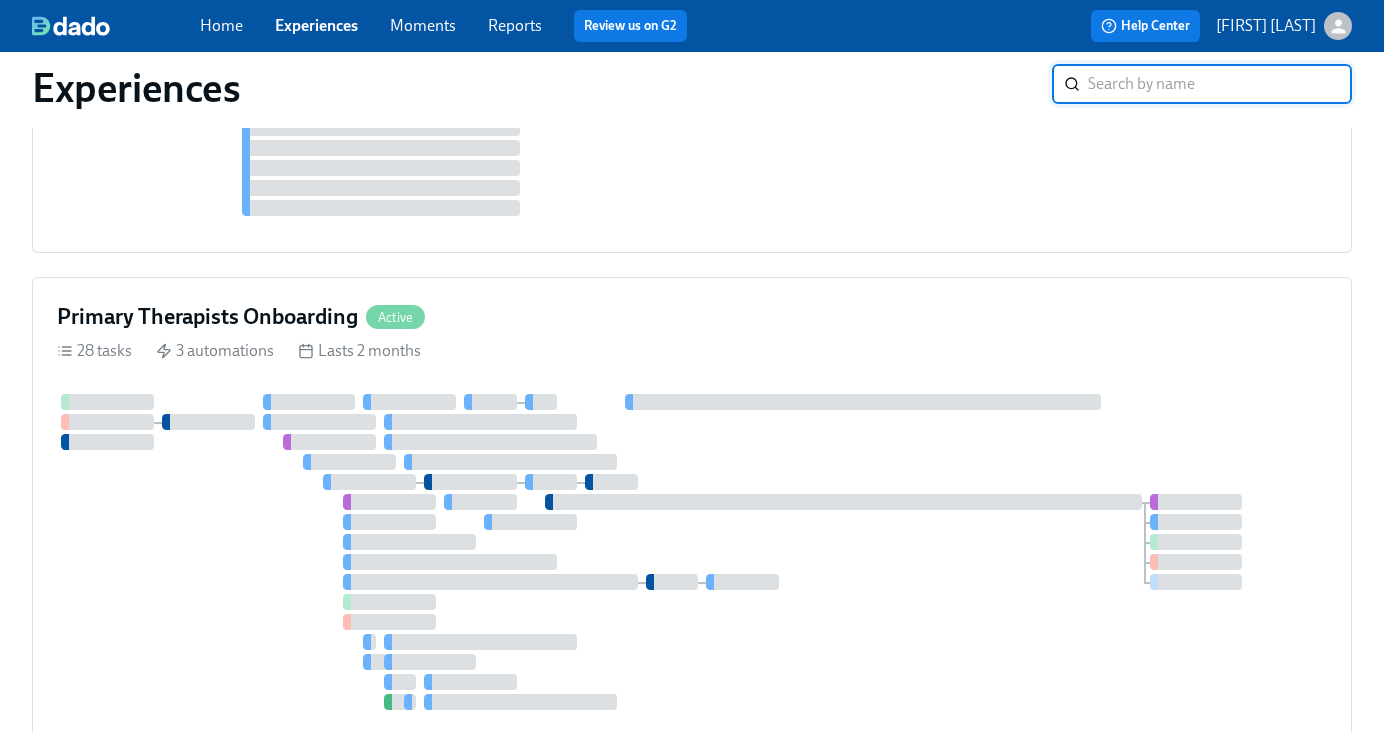 scroll, scrollTop: 1265, scrollLeft: 0, axis: vertical 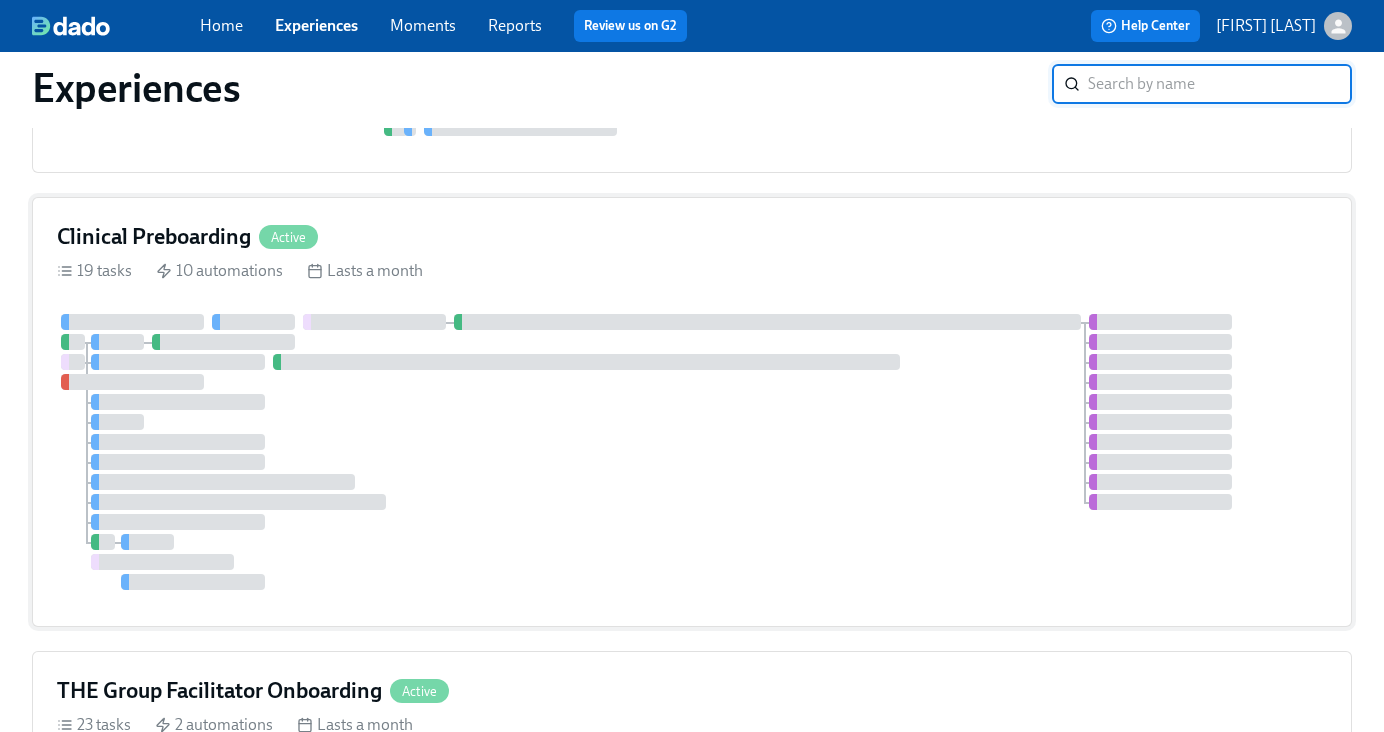 click on "Clinical Preboarding" at bounding box center (154, 237) 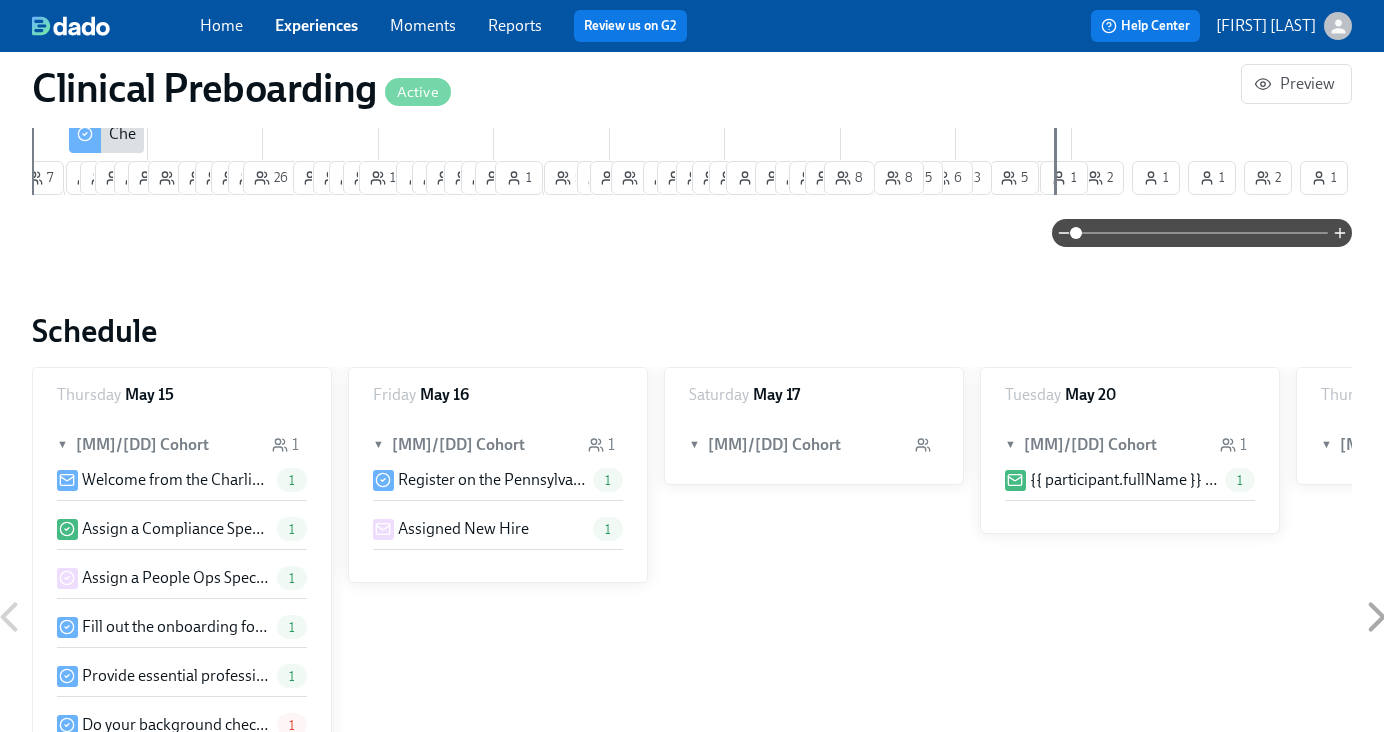 scroll, scrollTop: 1284, scrollLeft: 0, axis: vertical 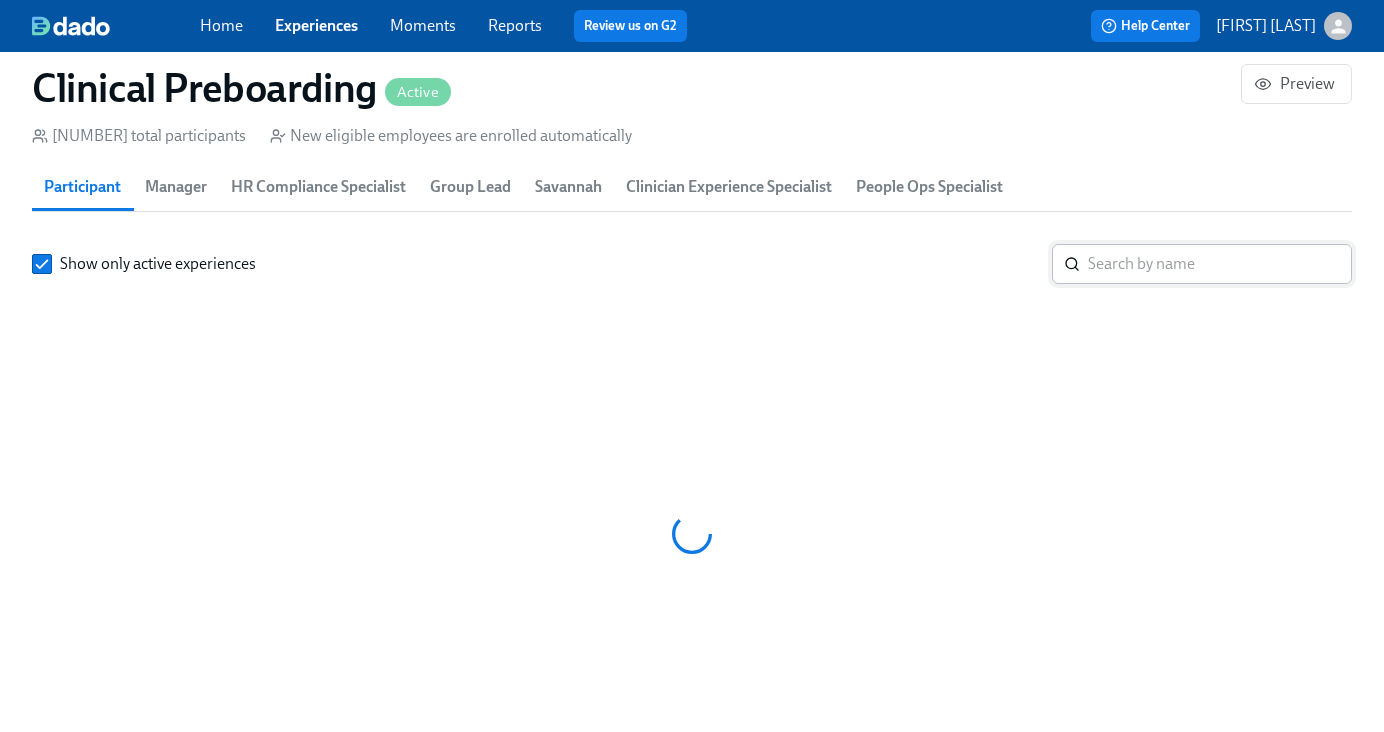 click at bounding box center (1220, 264) 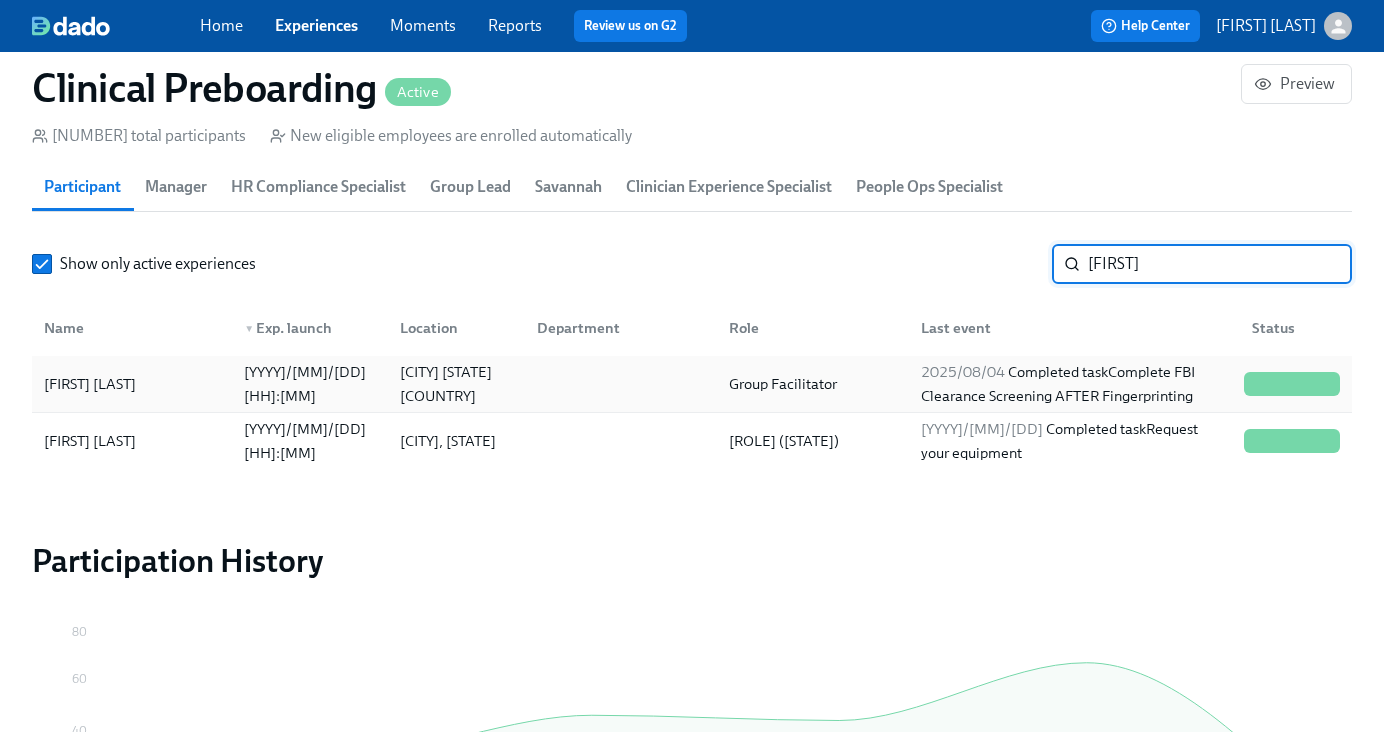 type on "[FIRST]" 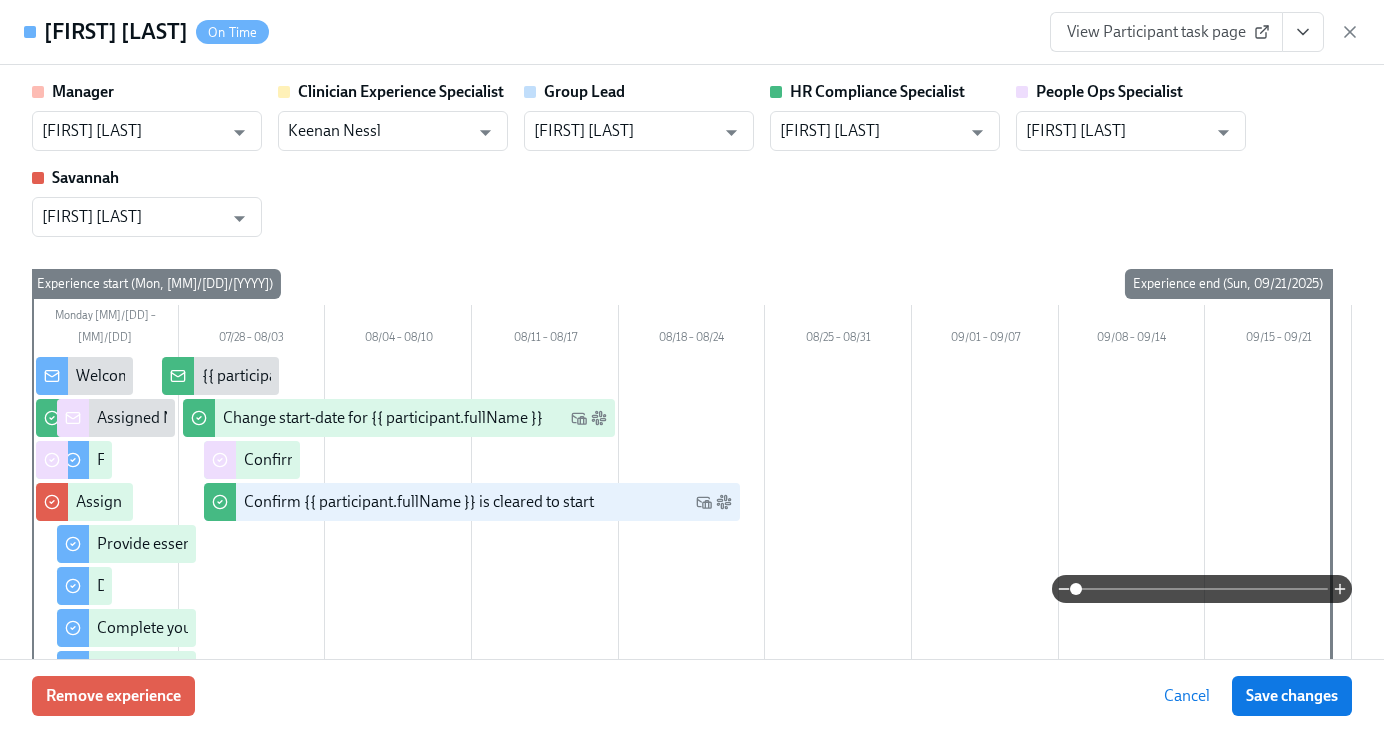 click 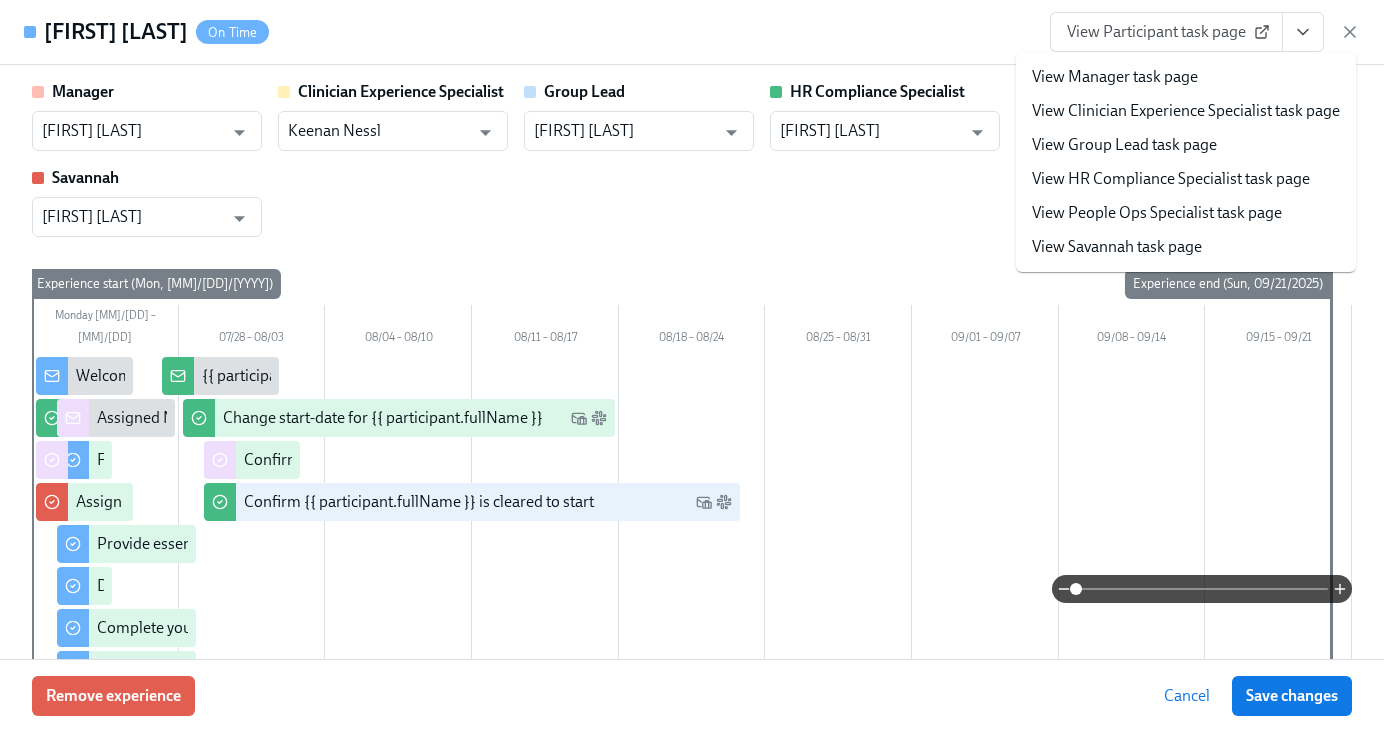 click on "View HR Compliance Specialist task page" at bounding box center [1171, 179] 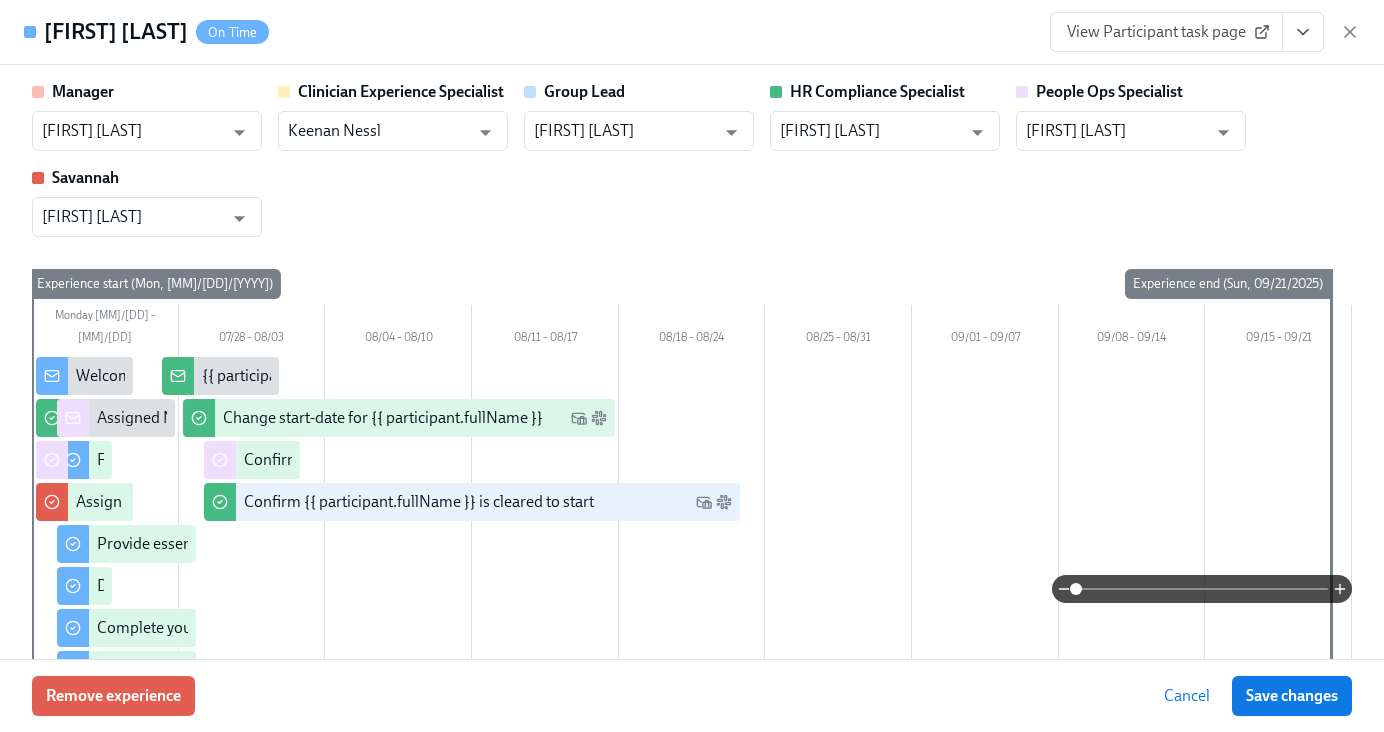 scroll, scrollTop: 0, scrollLeft: 24892, axis: horizontal 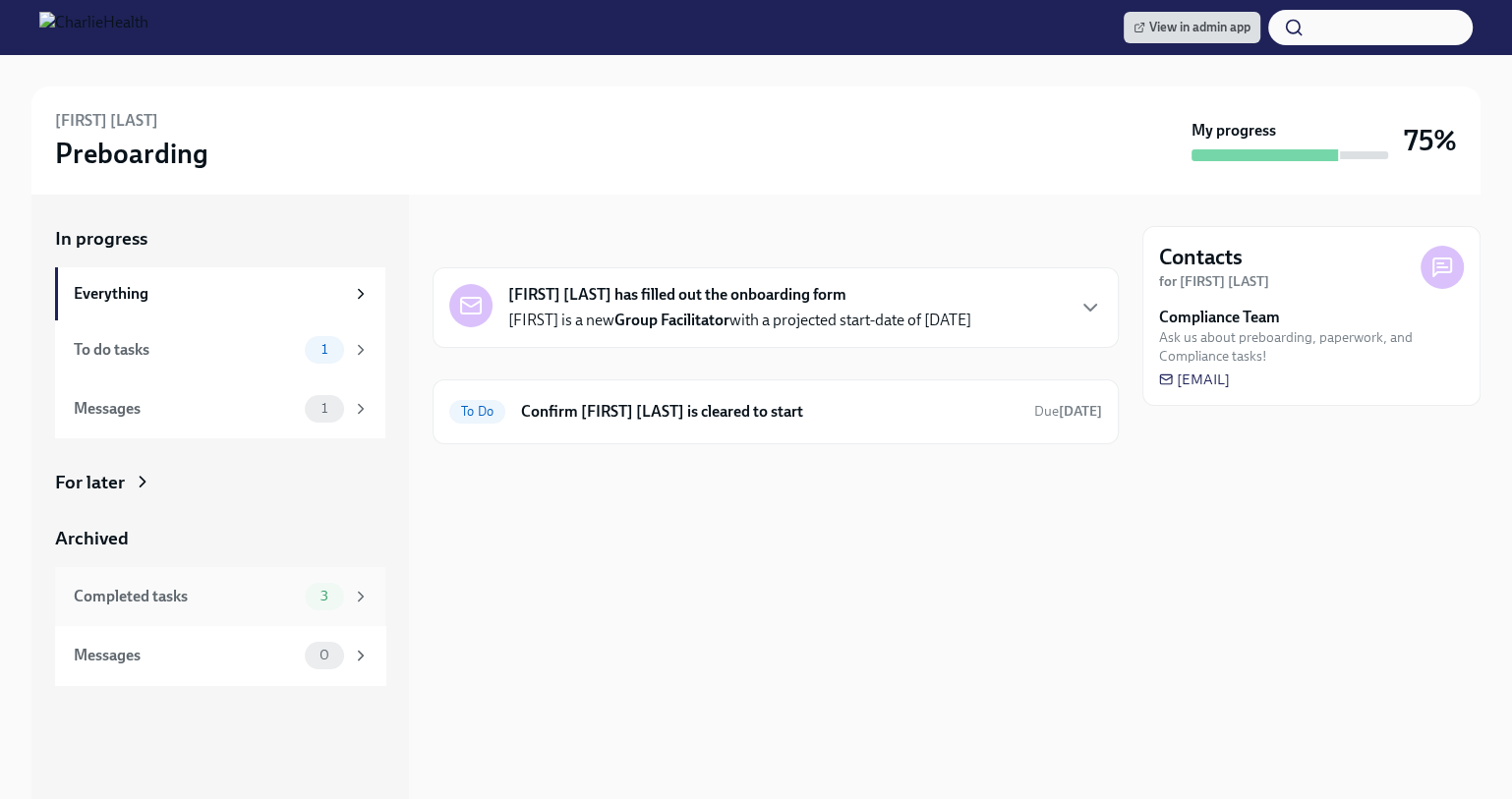 click on "Completed tasks" at bounding box center [185, 597] 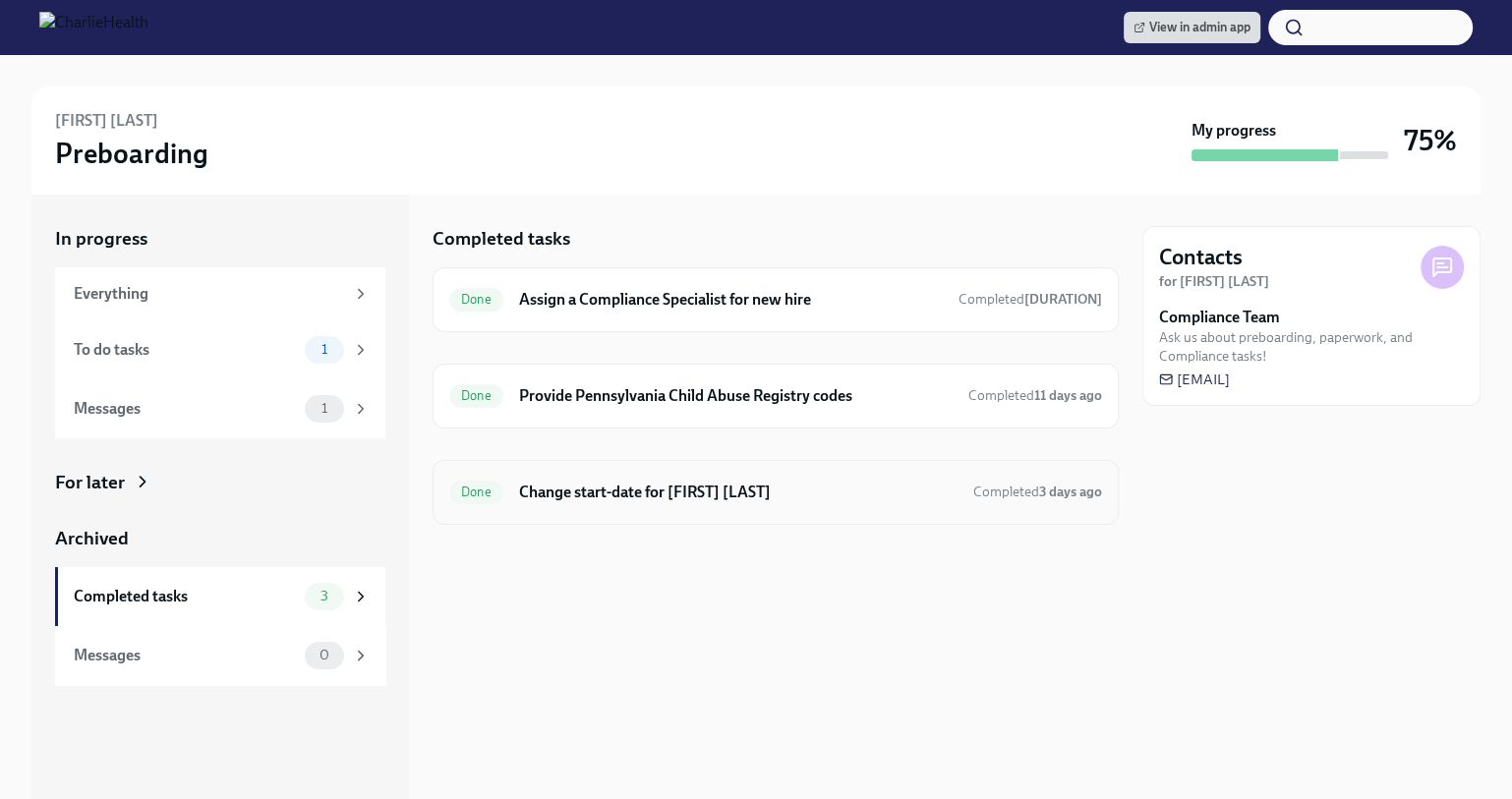 click on "Change start-date for [FIRST] [LAST]" at bounding box center (738, 492) 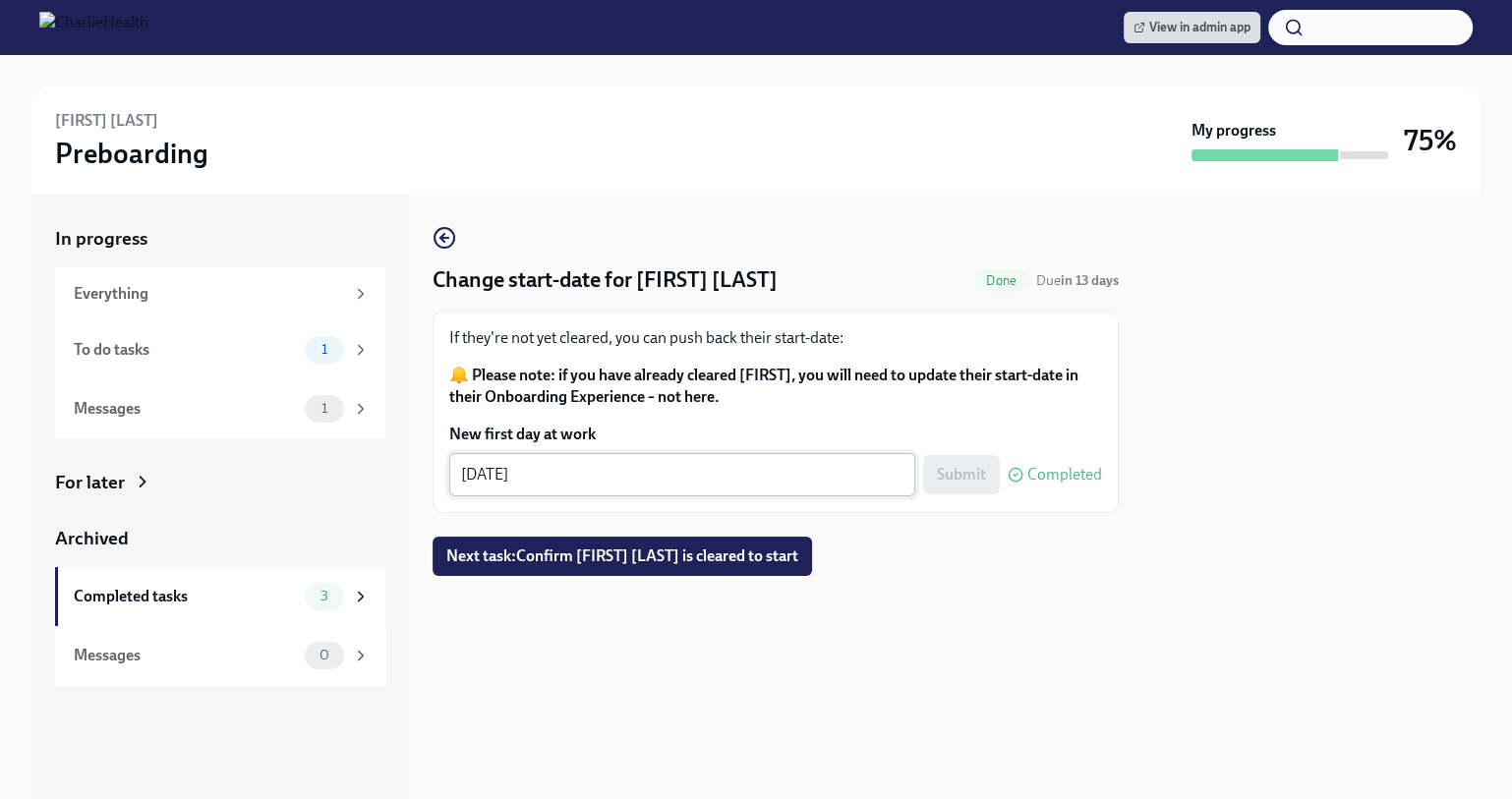 click on "[DATE]" at bounding box center (682, 475) 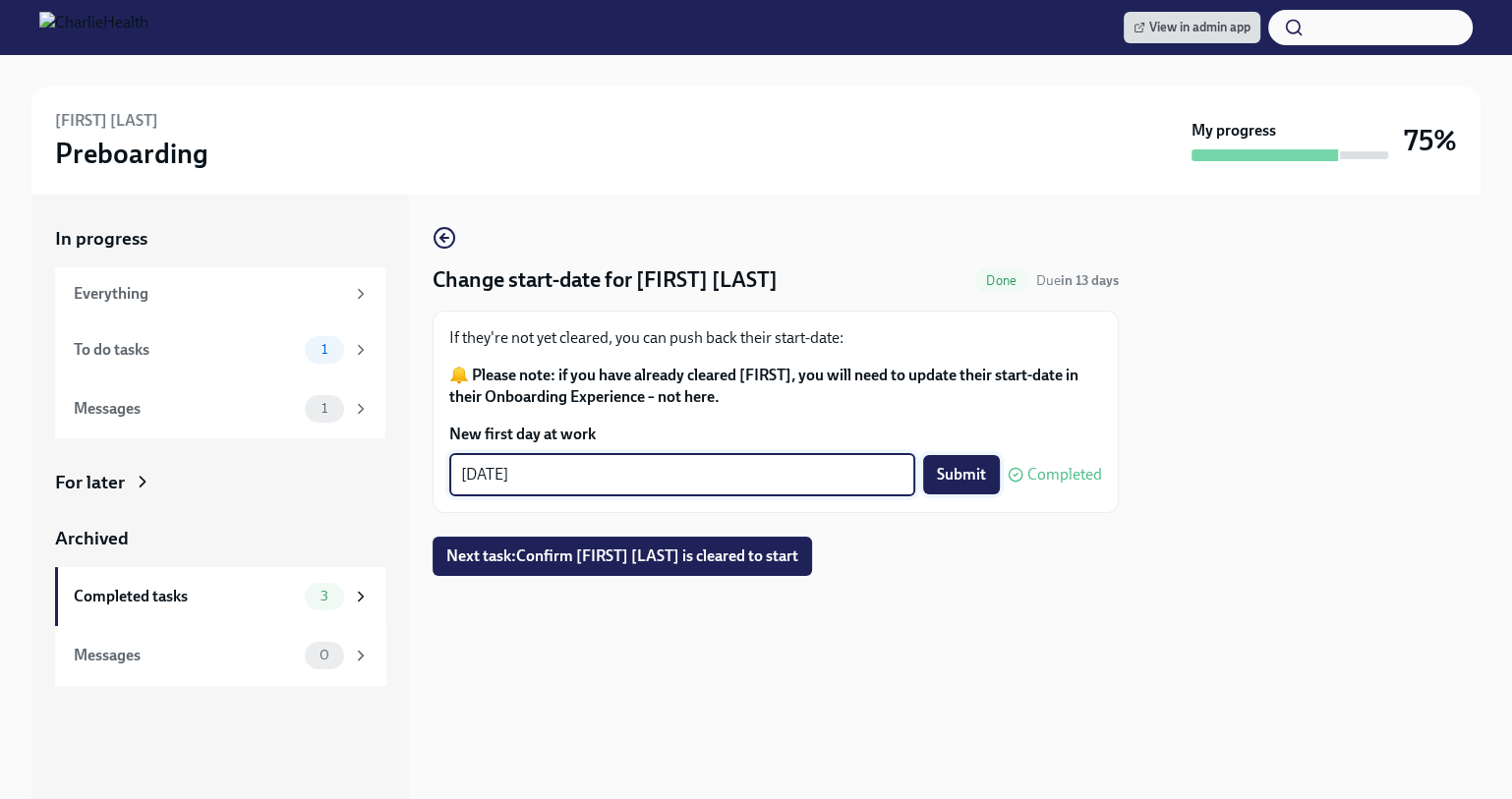 type on "[DATE]" 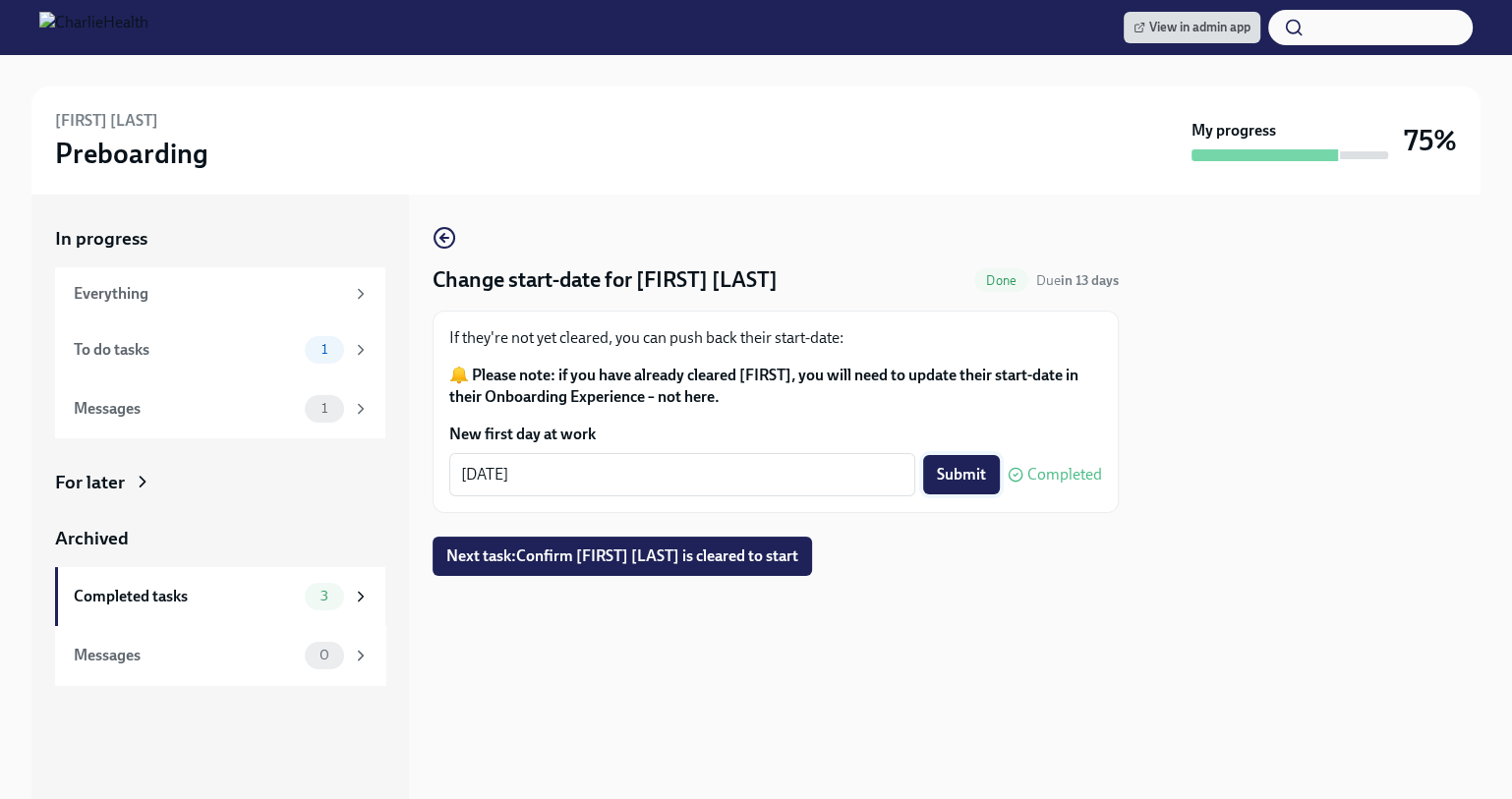 click on "Submit" at bounding box center (961, 475) 